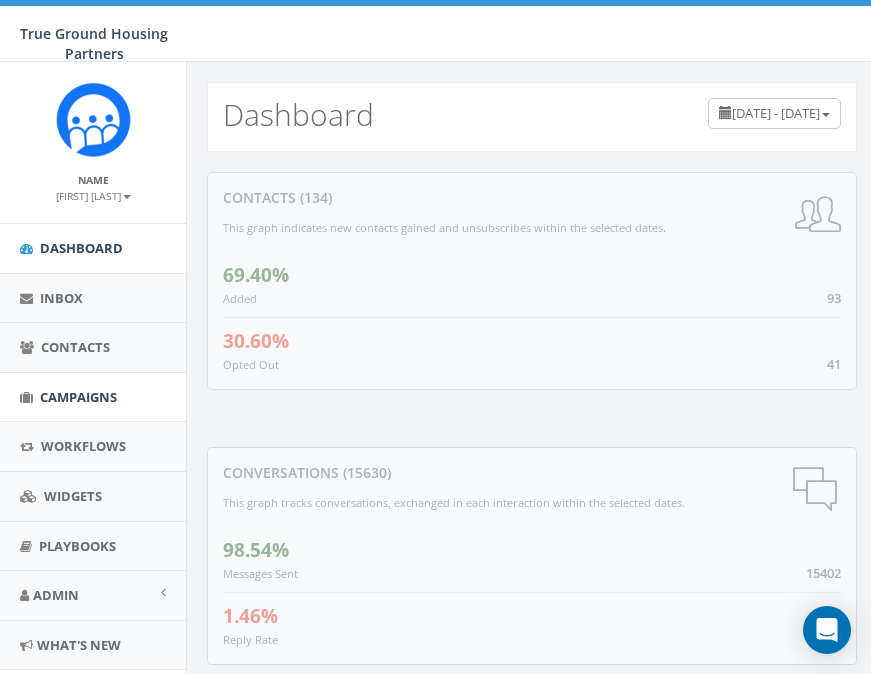 scroll, scrollTop: 0, scrollLeft: 0, axis: both 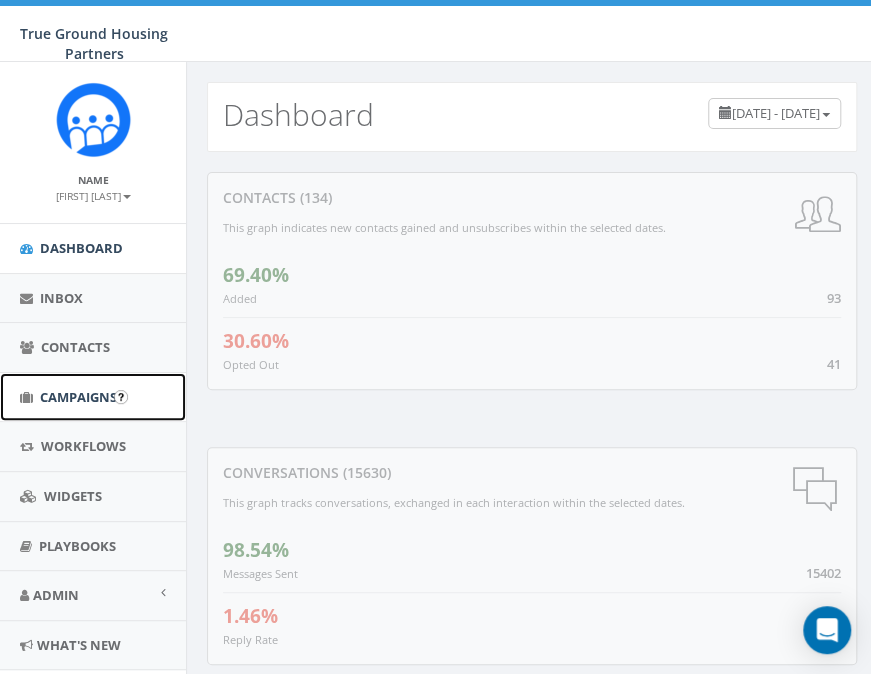 click on "Campaigns" at bounding box center (93, 397) 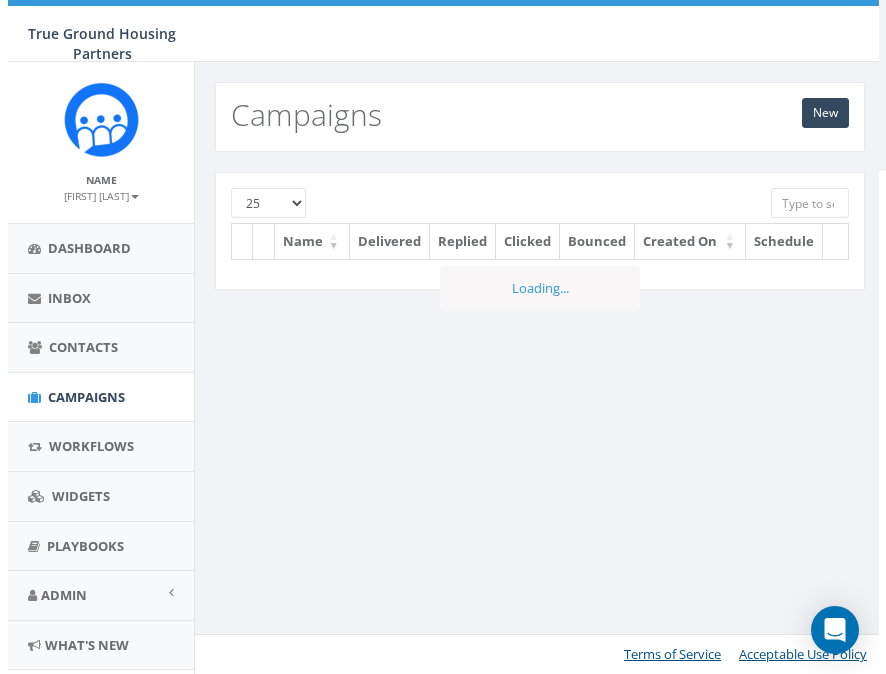scroll, scrollTop: 0, scrollLeft: 0, axis: both 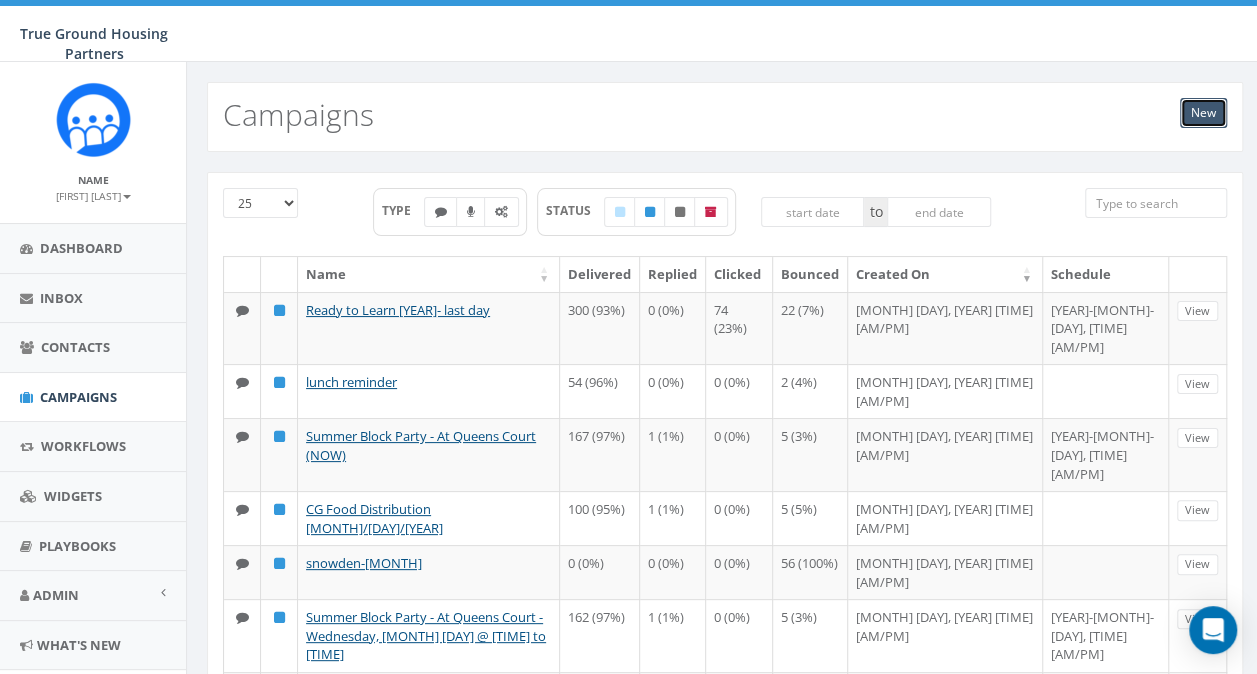 click on "New" at bounding box center (1203, 113) 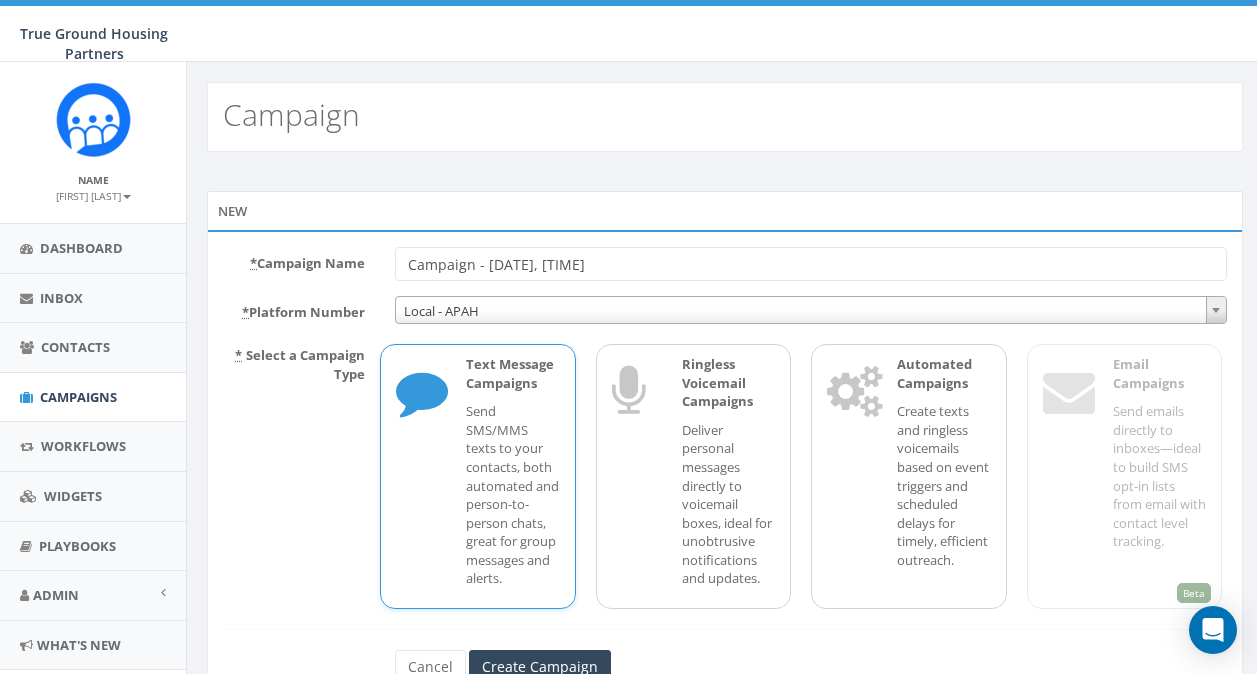 scroll, scrollTop: 0, scrollLeft: 0, axis: both 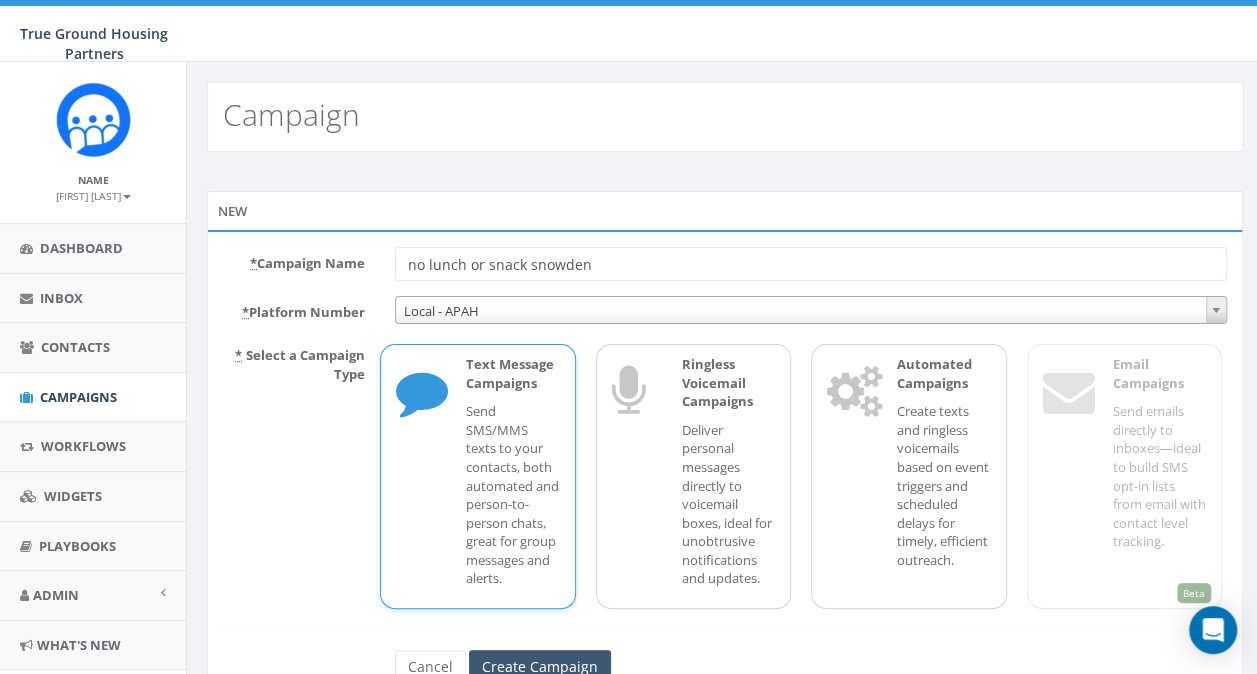 type on "no lunch or snack snowden" 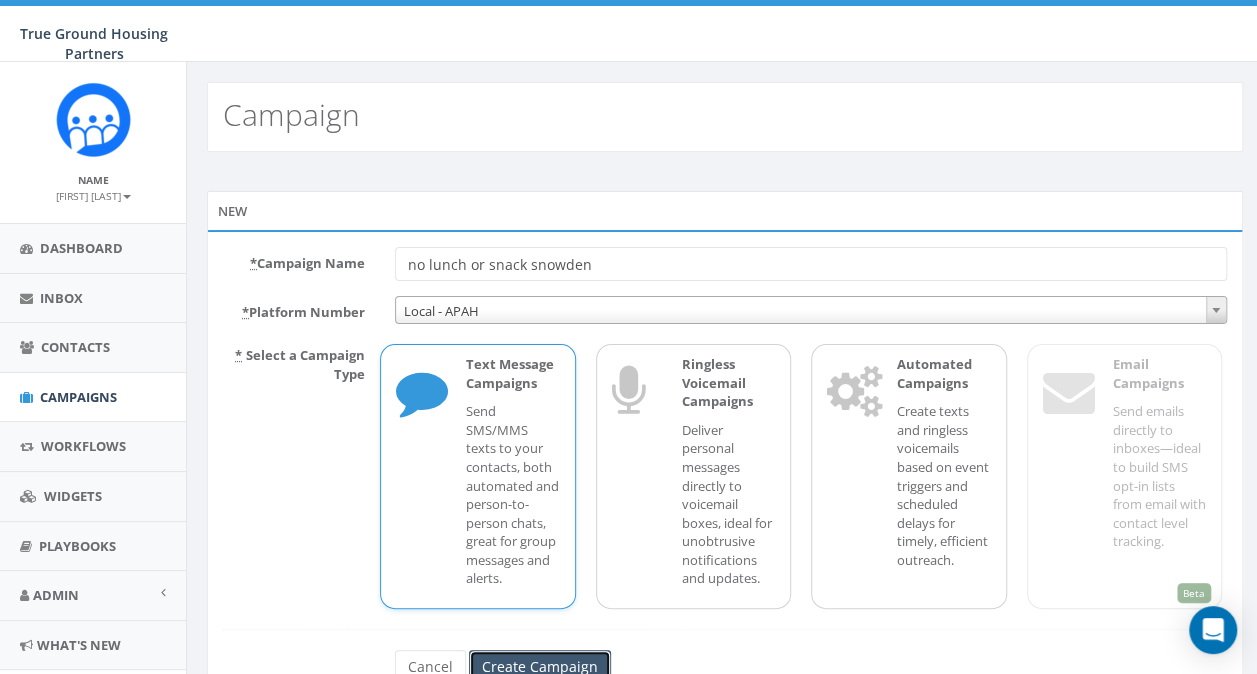 click on "Create Campaign" at bounding box center [540, 667] 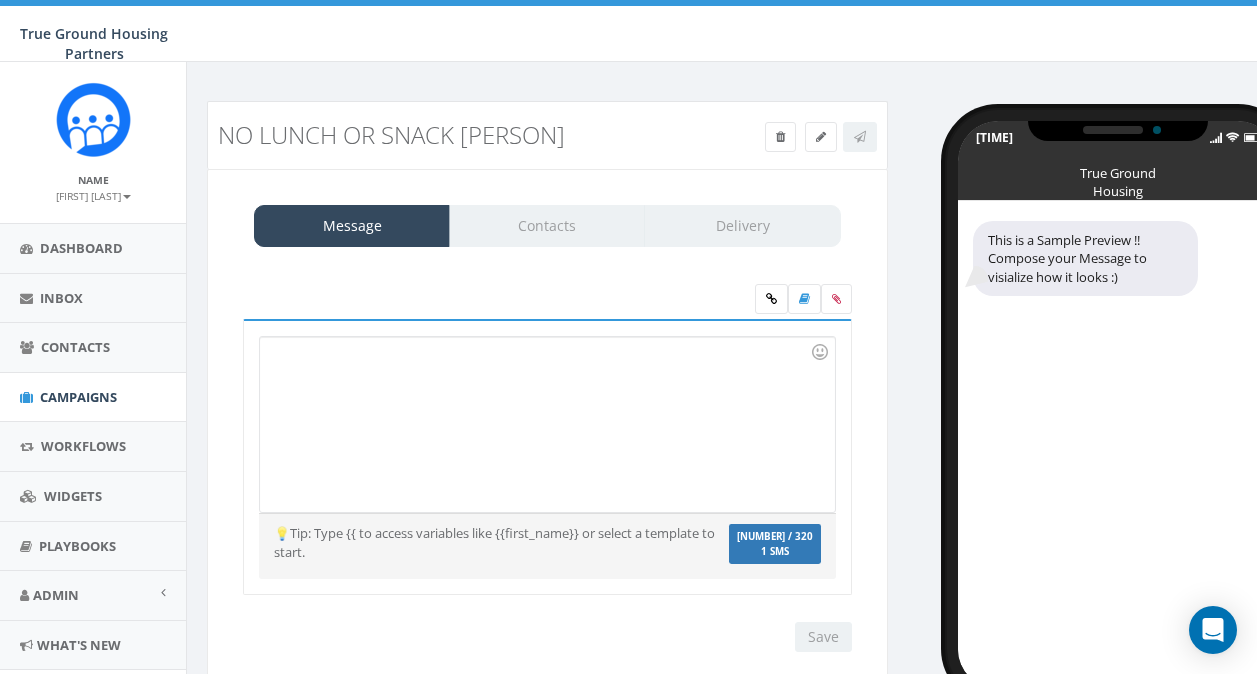 scroll, scrollTop: 0, scrollLeft: 0, axis: both 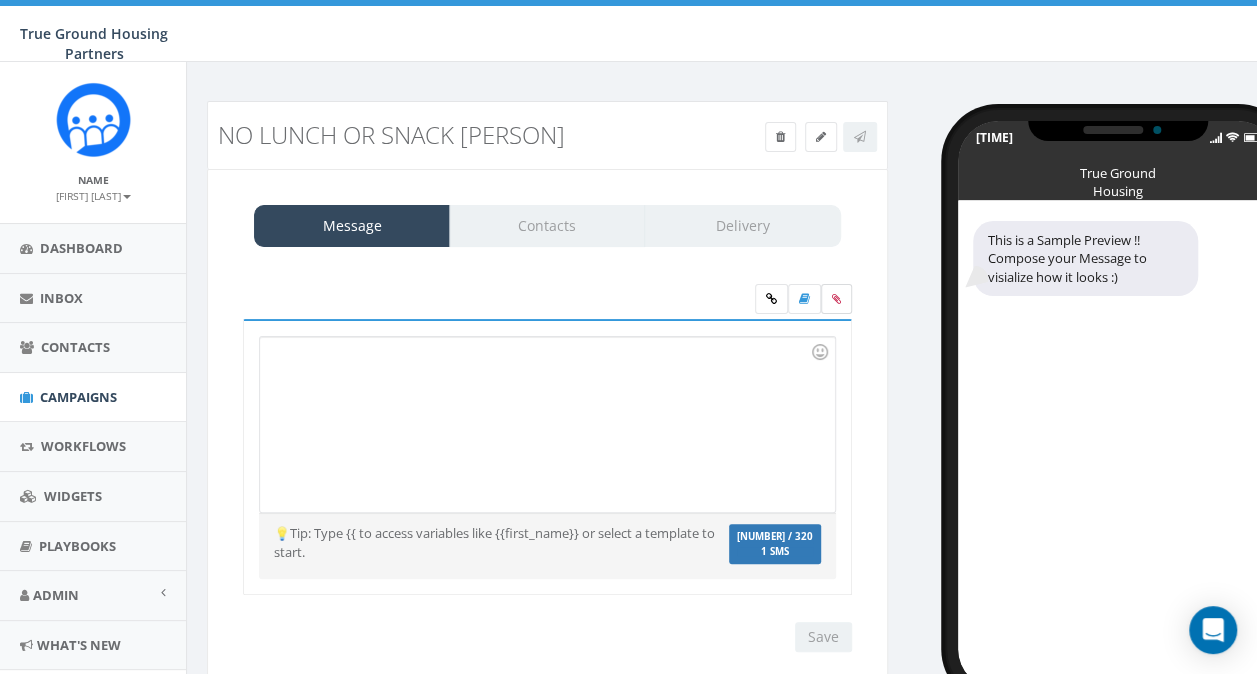 click at bounding box center (836, 299) 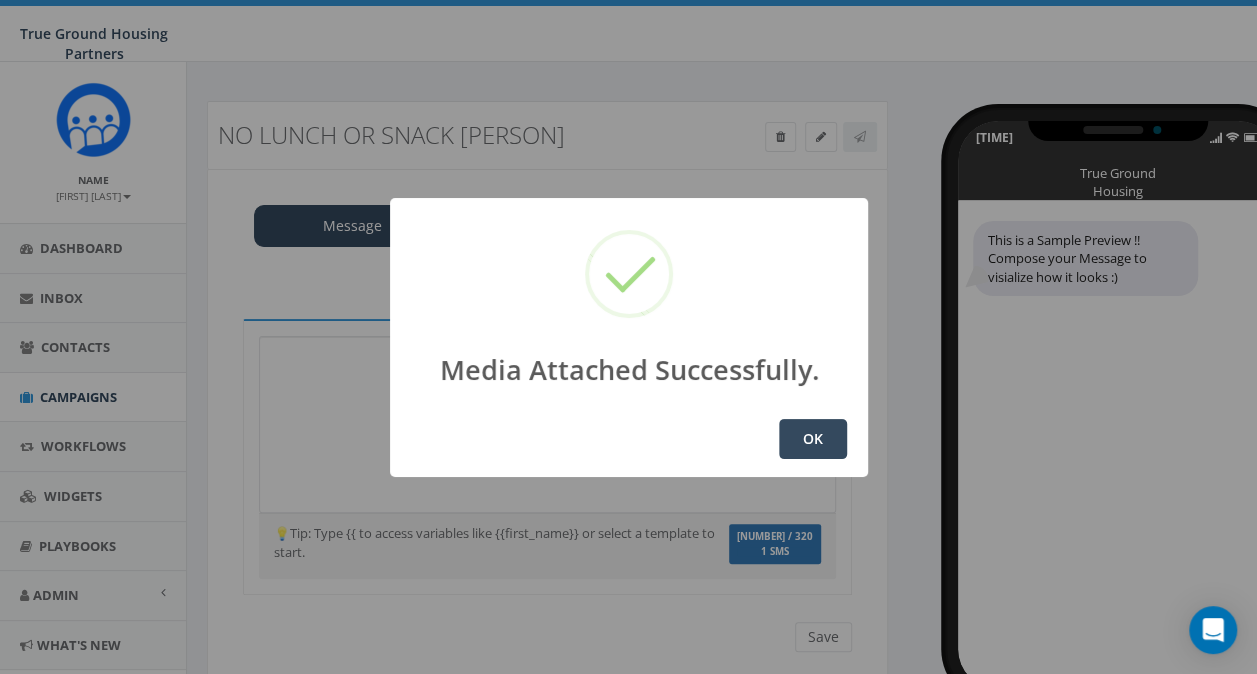 click on "OK" at bounding box center (813, 439) 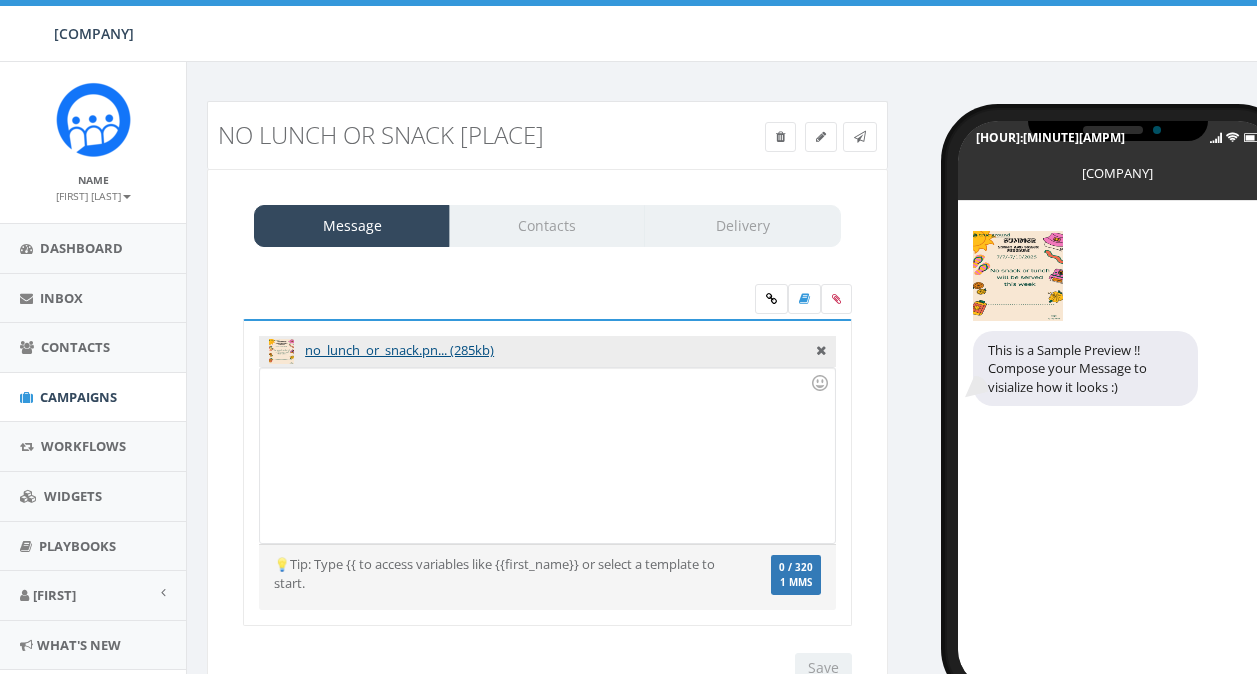 scroll, scrollTop: 0, scrollLeft: 0, axis: both 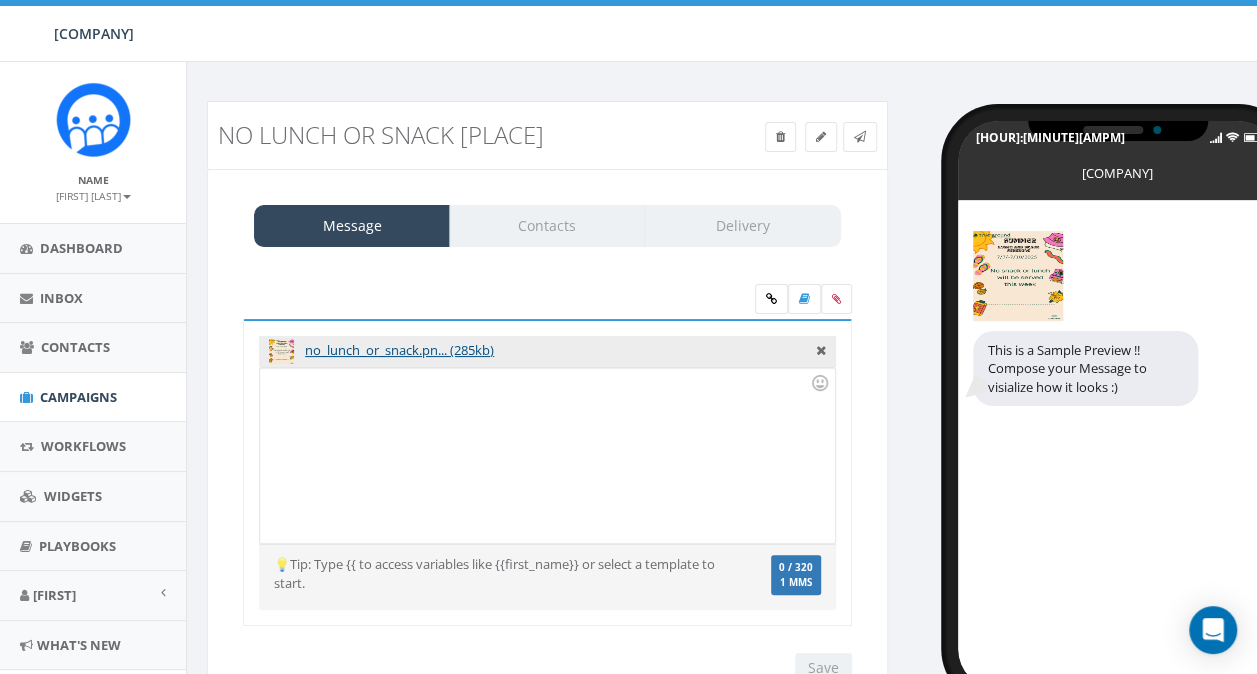 click at bounding box center [547, 455] 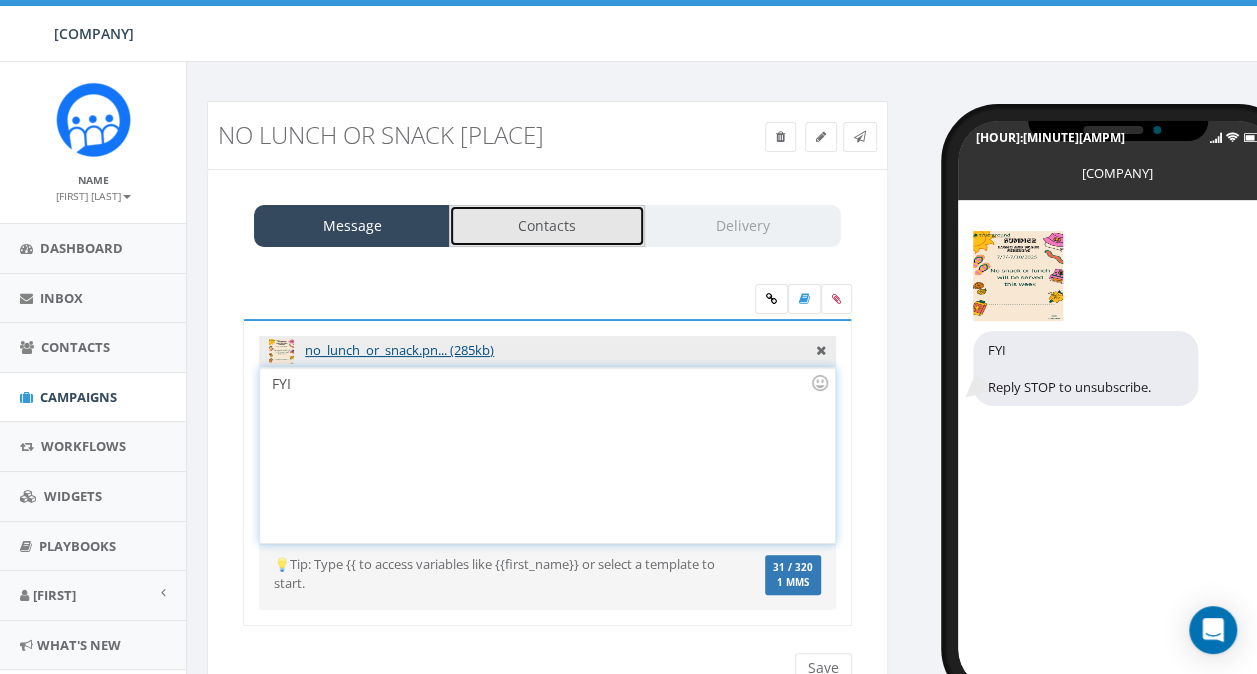 click on "Contacts" at bounding box center (547, 226) 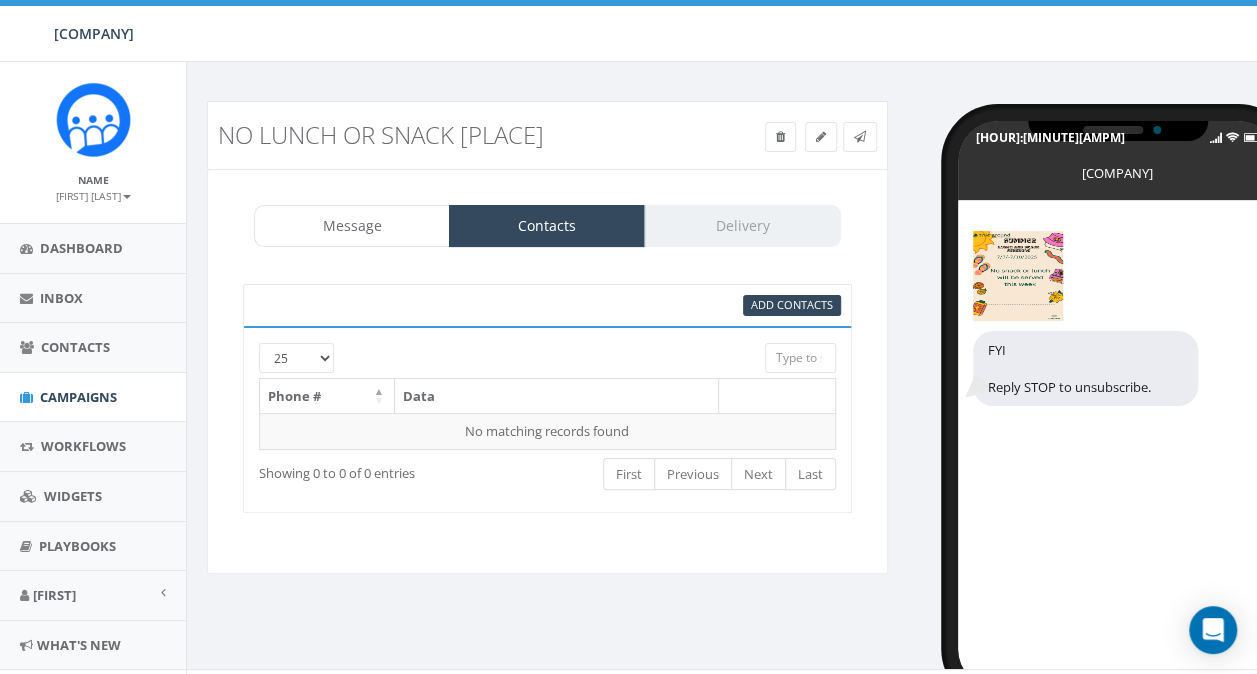 click at bounding box center [522, 352] 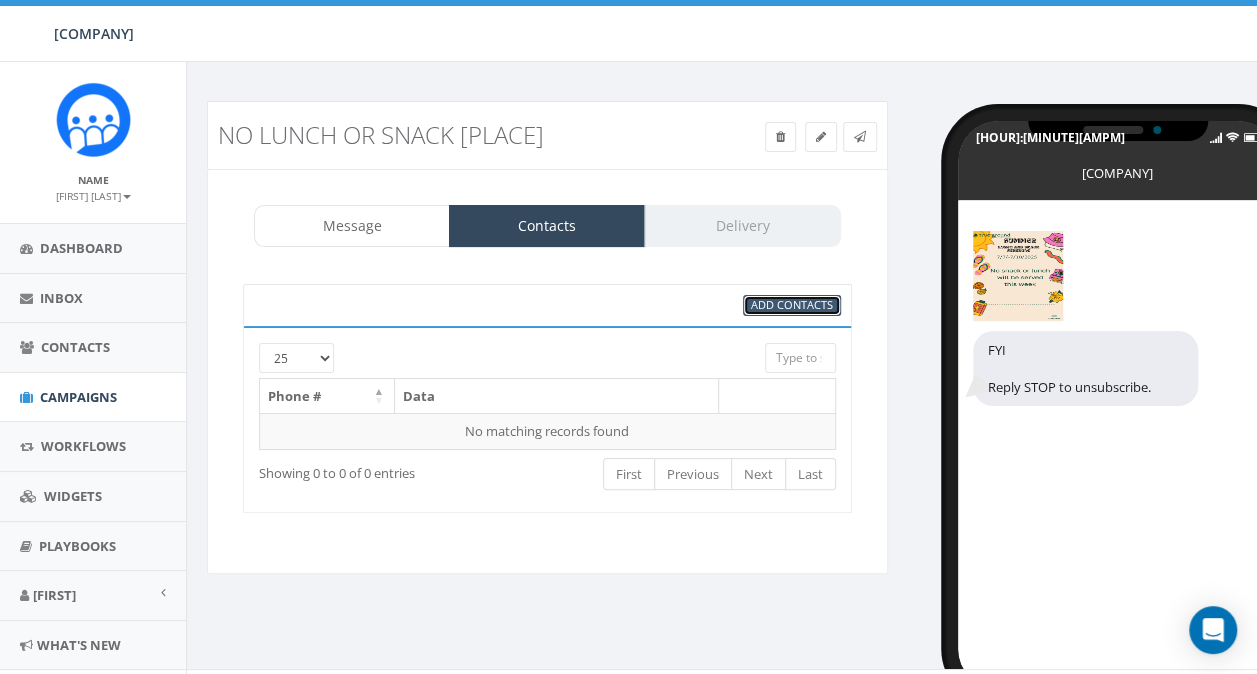 click on "Add Contacts" at bounding box center [792, 304] 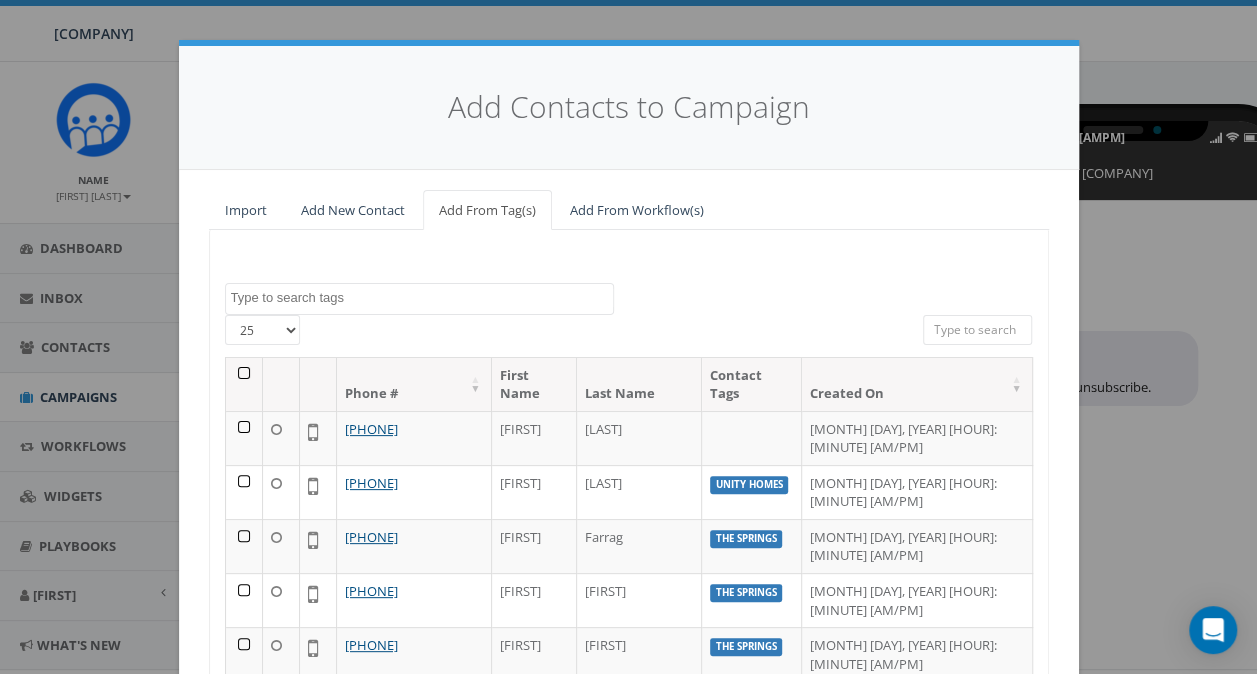 click on "25 50 100" at bounding box center (262, 330) 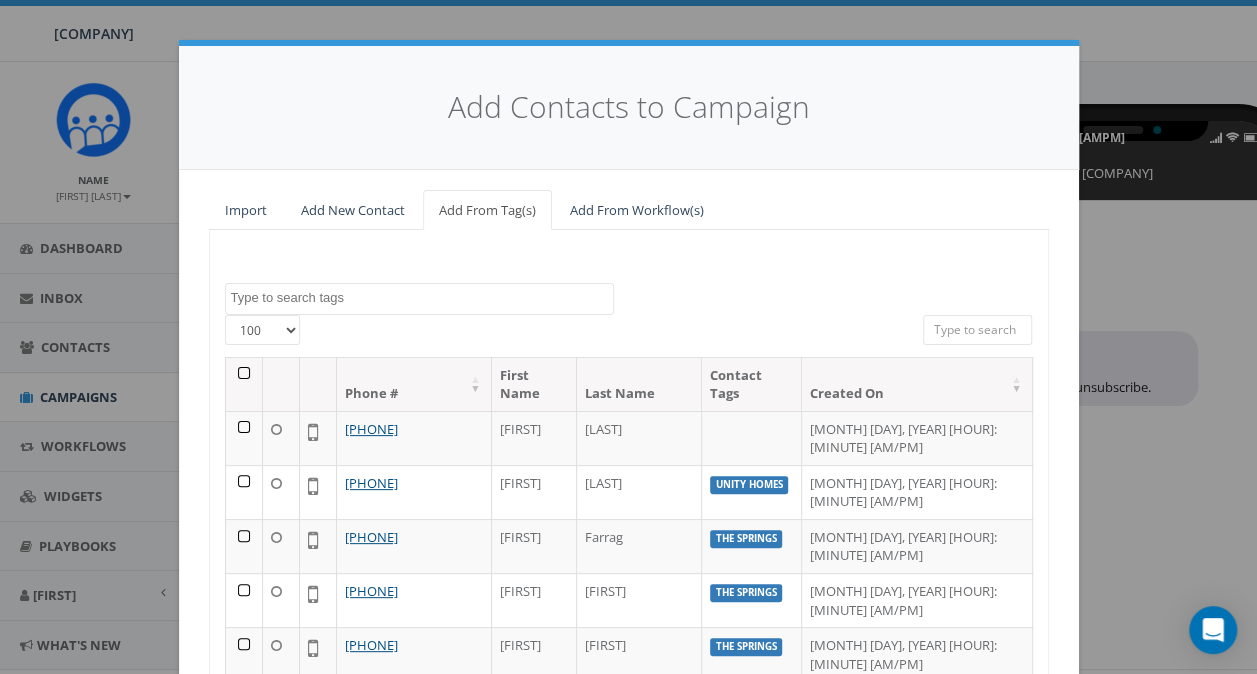 click on "25 50 100" at bounding box center [262, 330] 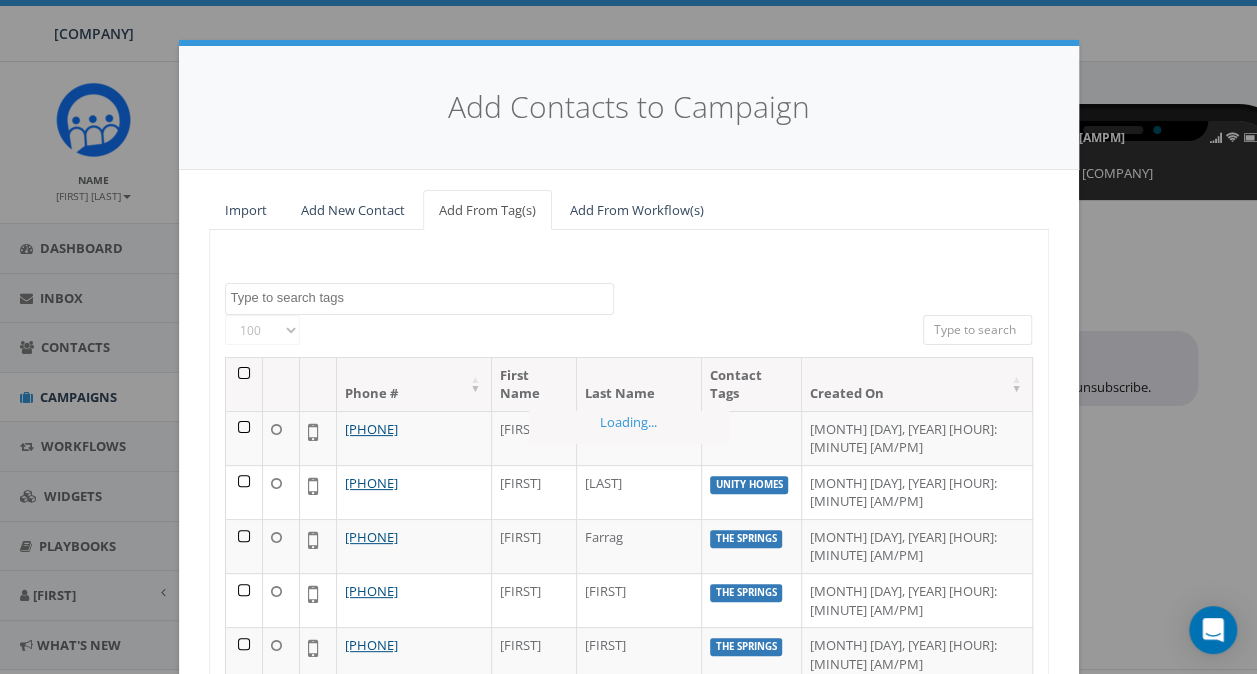 click at bounding box center (422, 298) 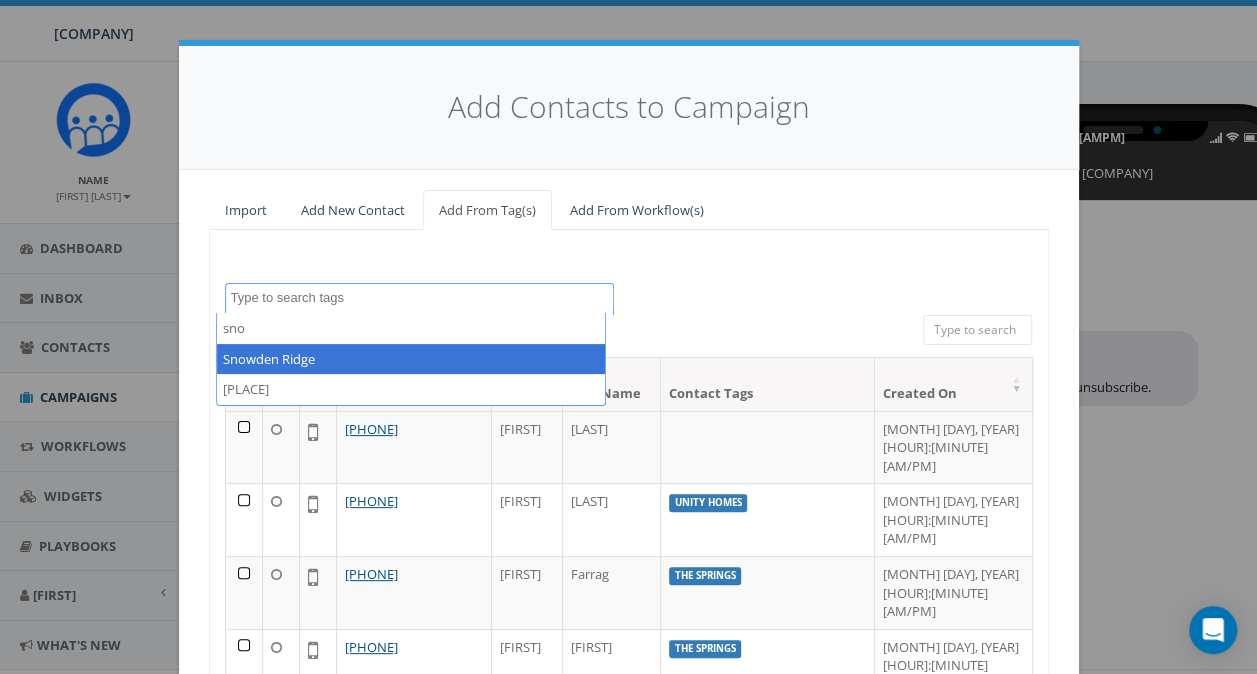scroll, scrollTop: 680, scrollLeft: 0, axis: vertical 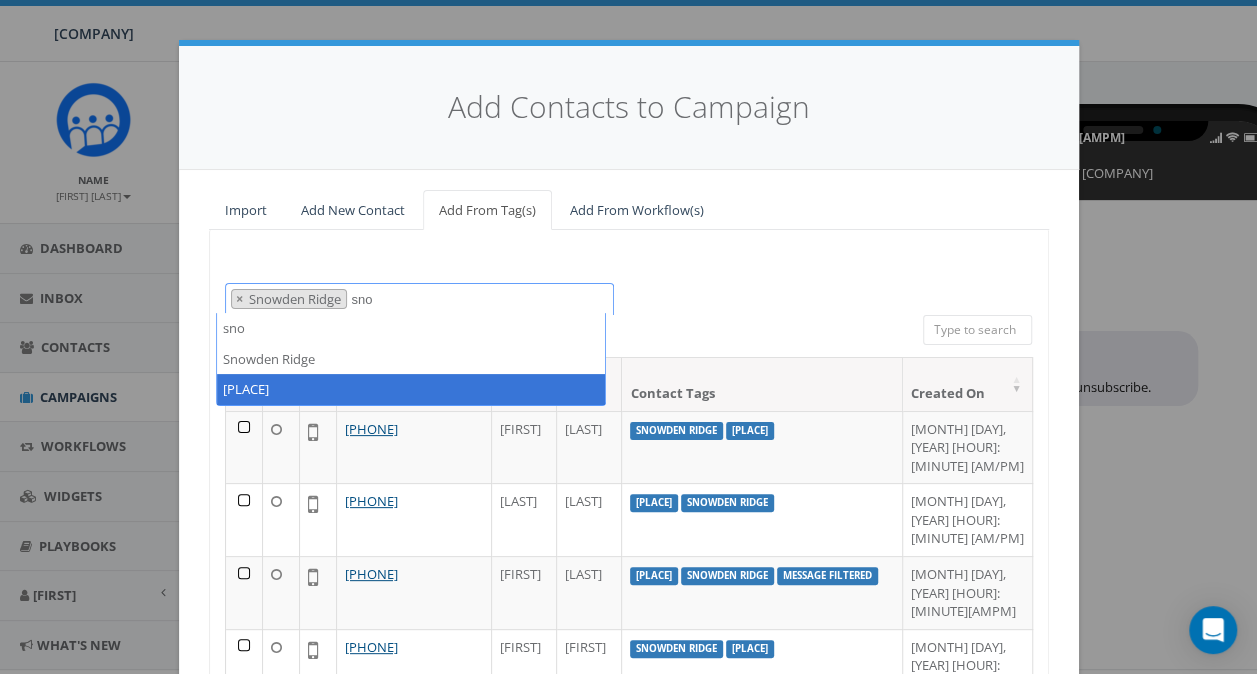 type on "sno" 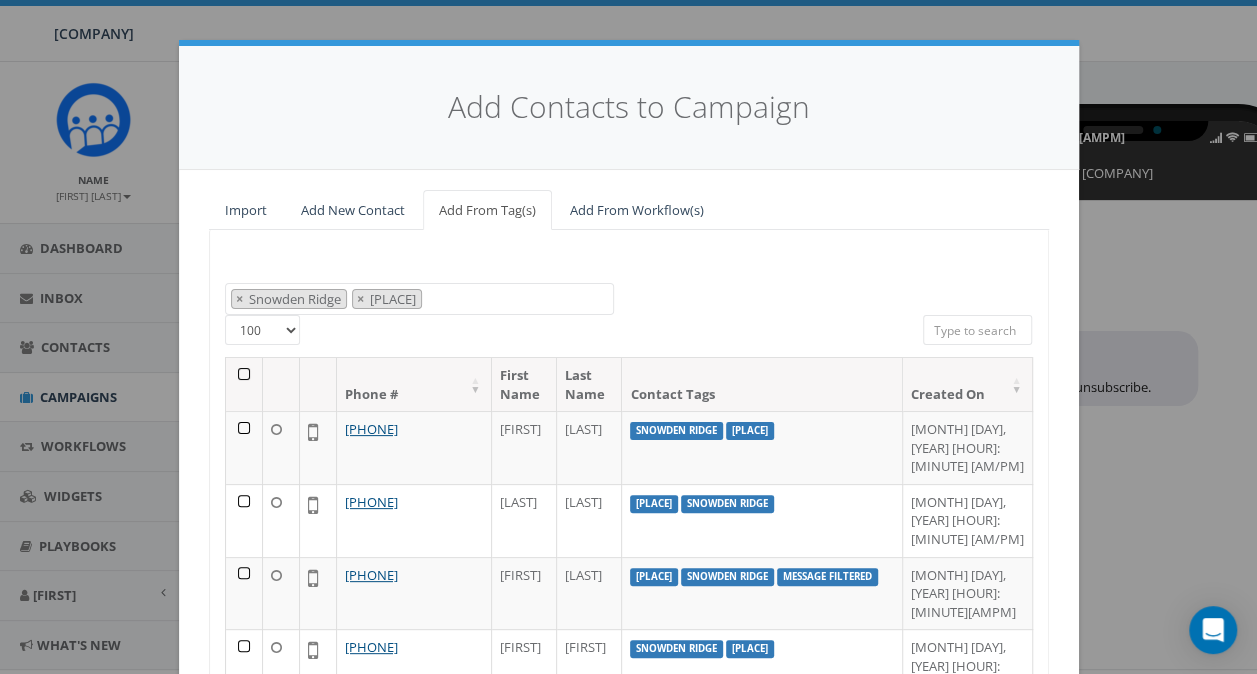 click at bounding box center (244, 384) 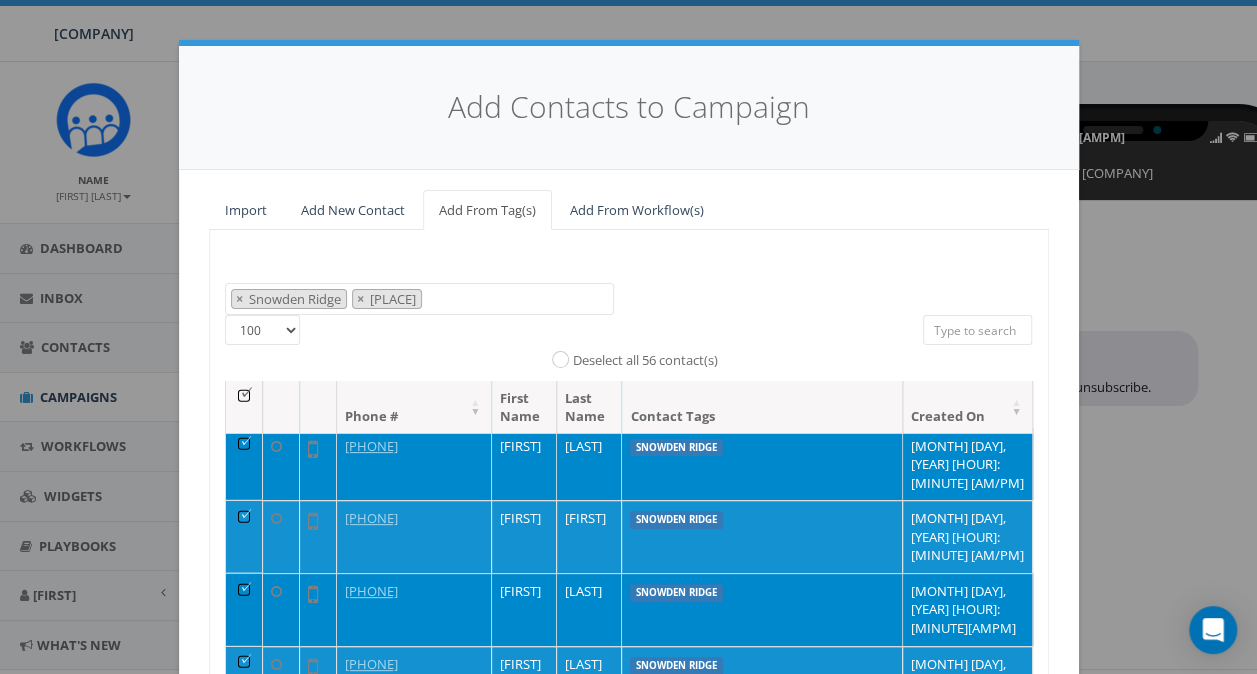 scroll, scrollTop: 2888, scrollLeft: 0, axis: vertical 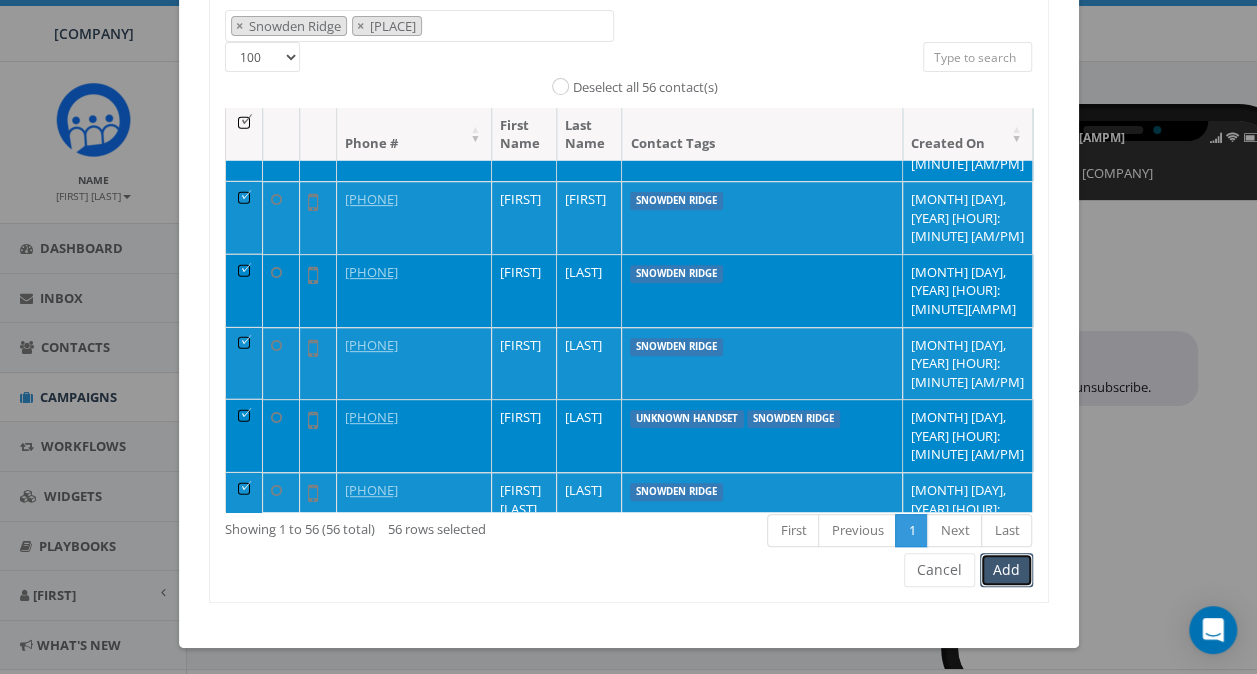 click on "Add" at bounding box center (1006, 570) 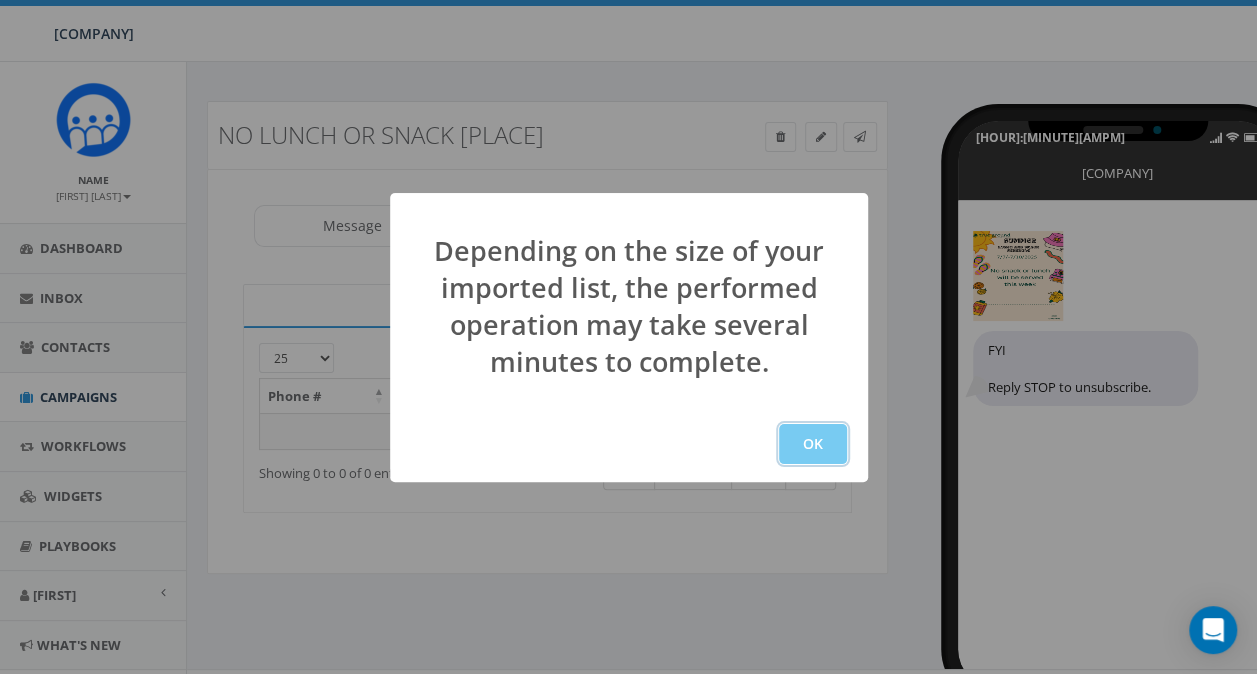 click on "OK" at bounding box center [813, 444] 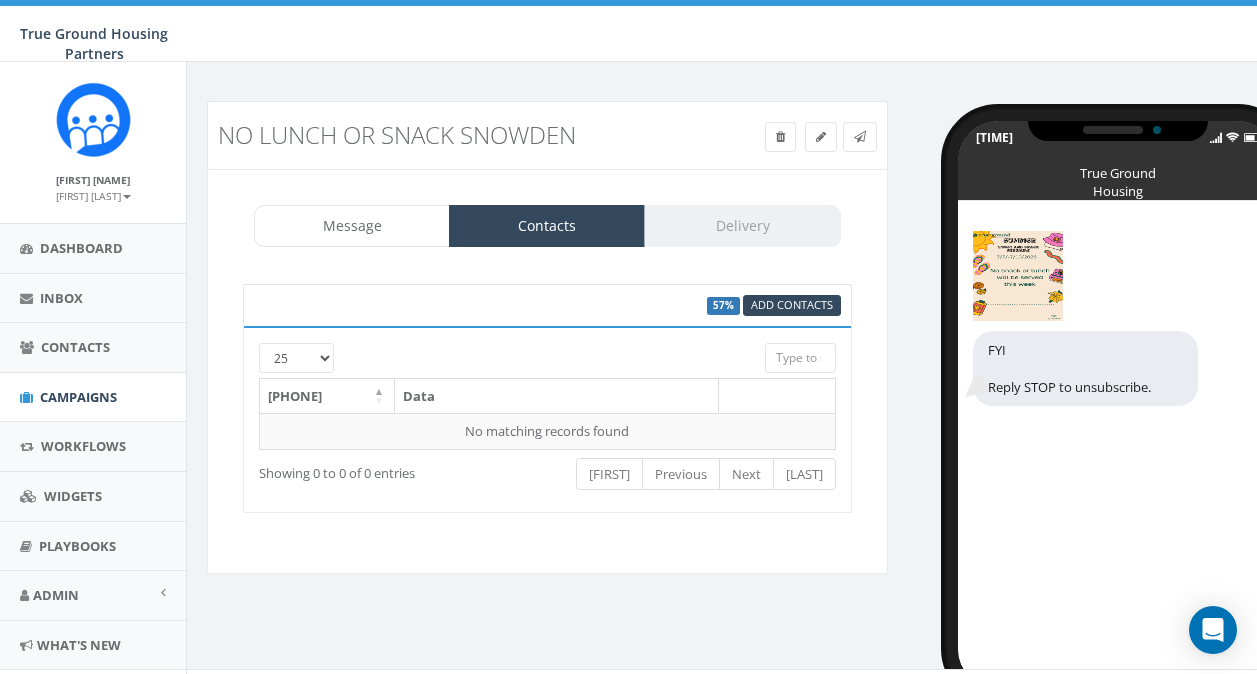 scroll, scrollTop: 34, scrollLeft: 0, axis: vertical 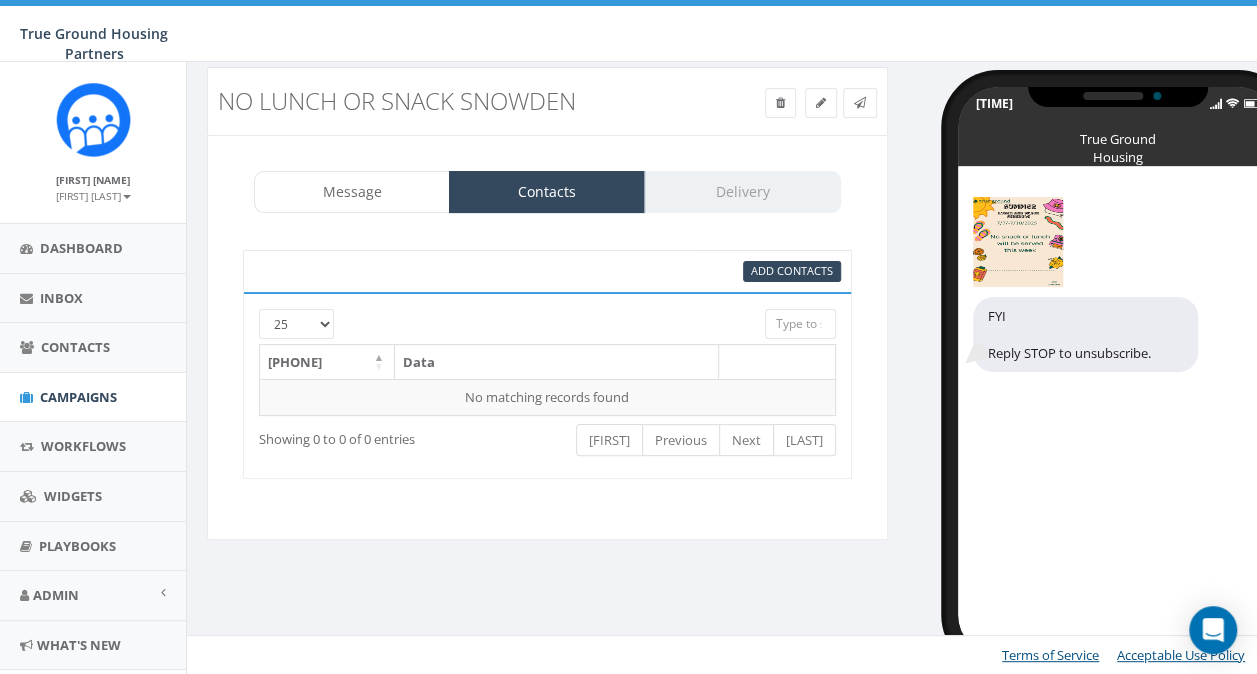 click at bounding box center [522, 318] 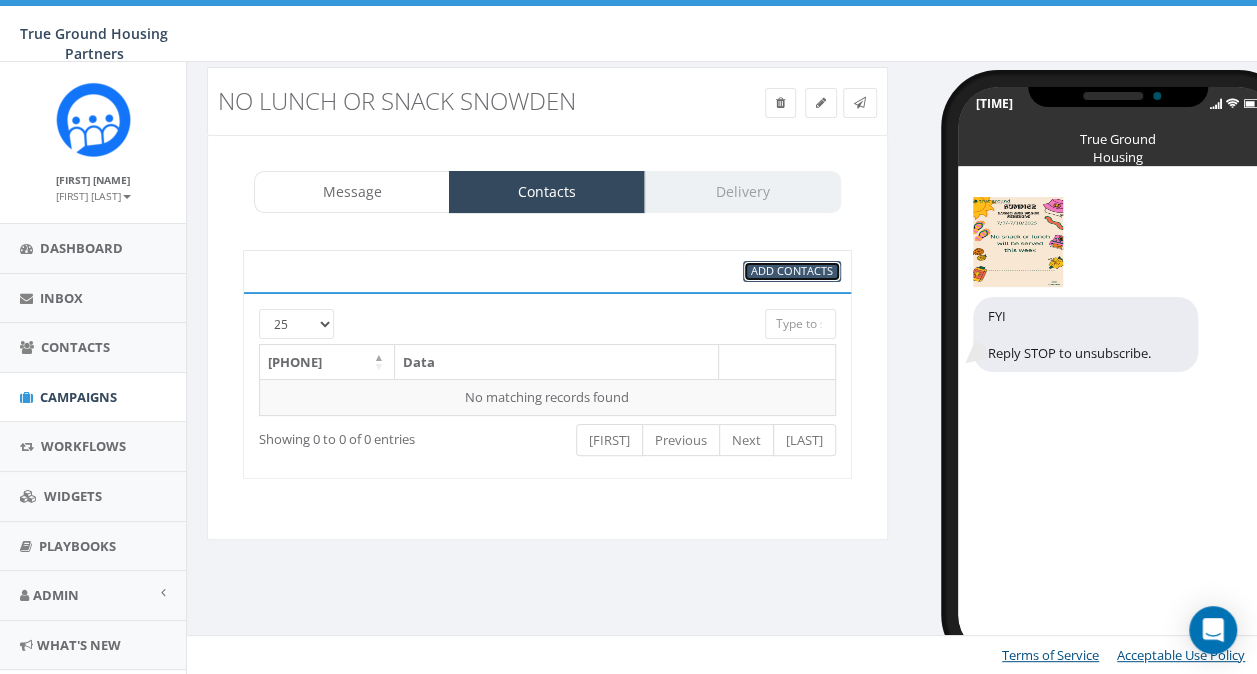 click on "Add Contacts" at bounding box center (792, 270) 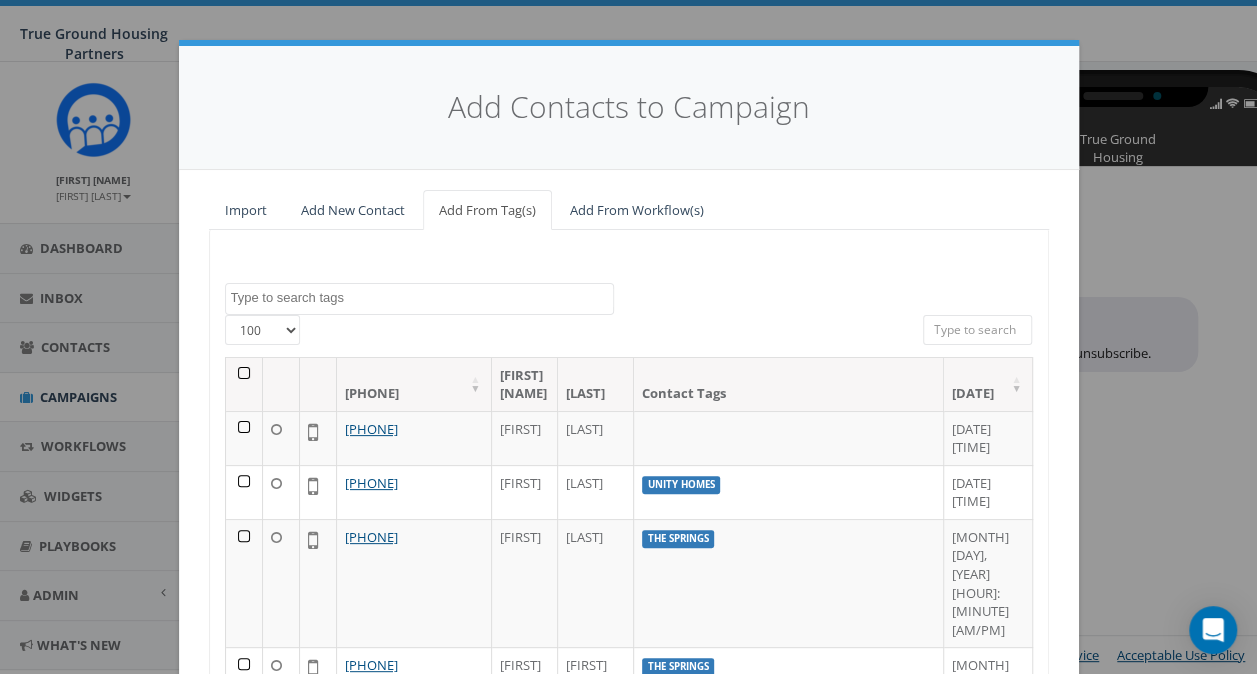 click at bounding box center (422, 298) 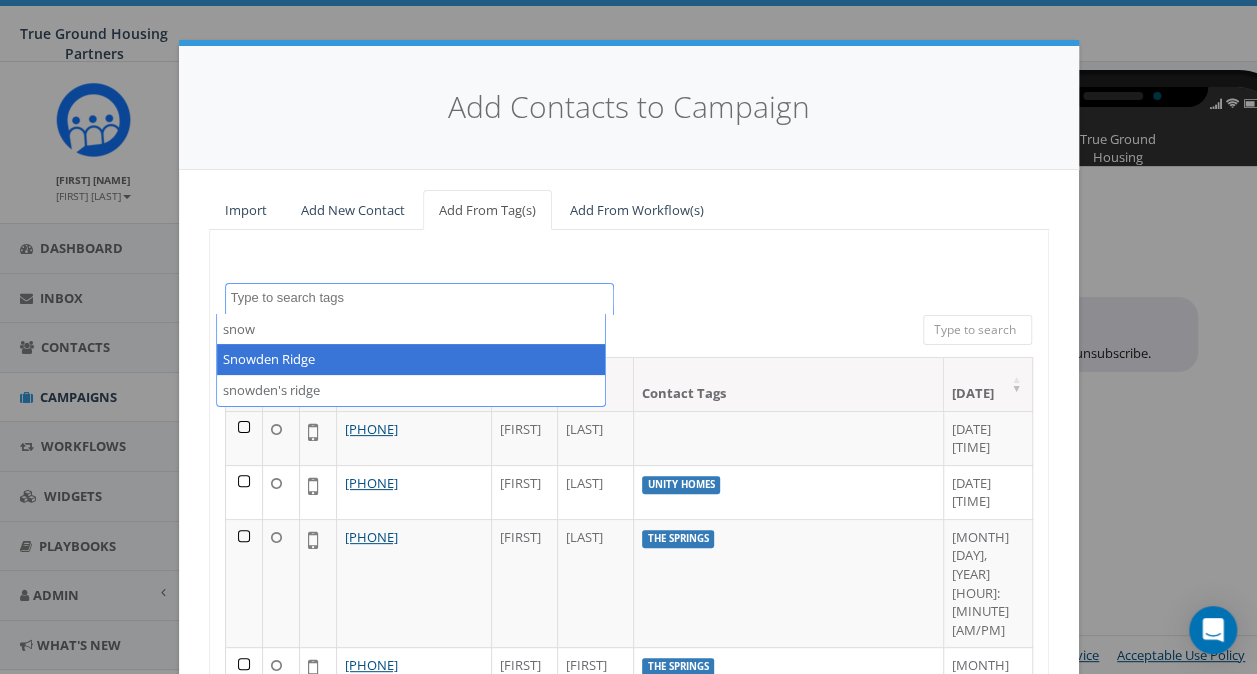 scroll, scrollTop: 680, scrollLeft: 0, axis: vertical 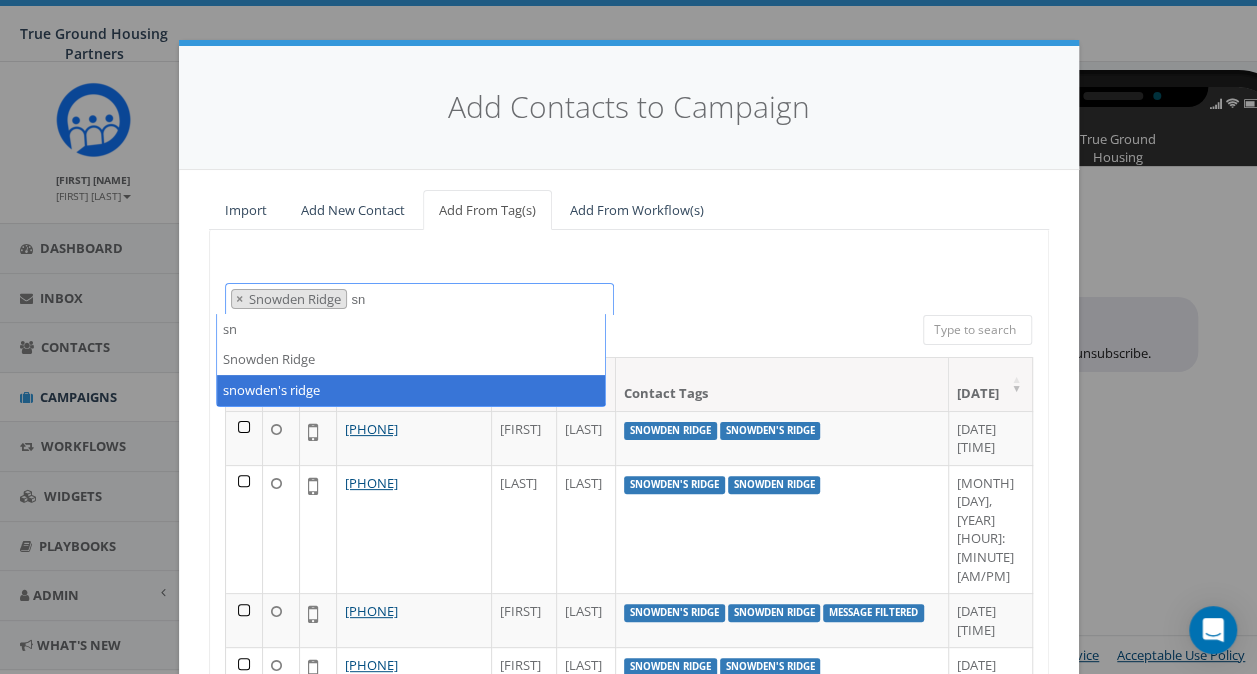 type on "sn" 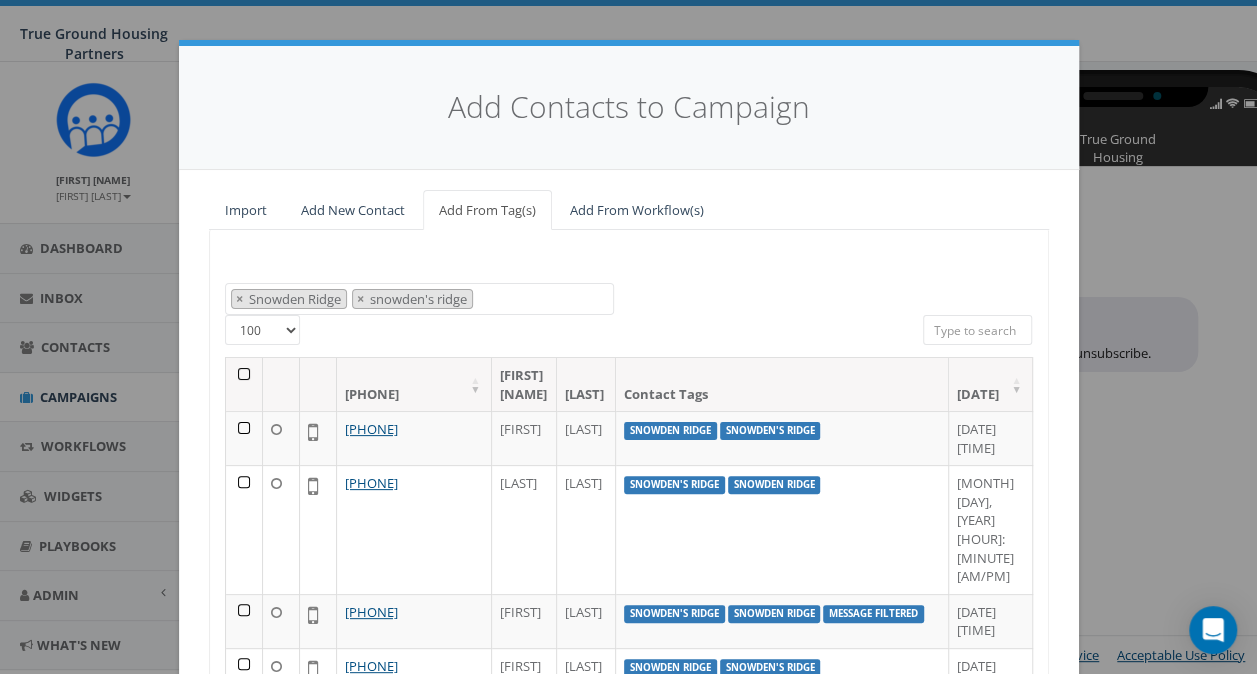 click at bounding box center [244, 384] 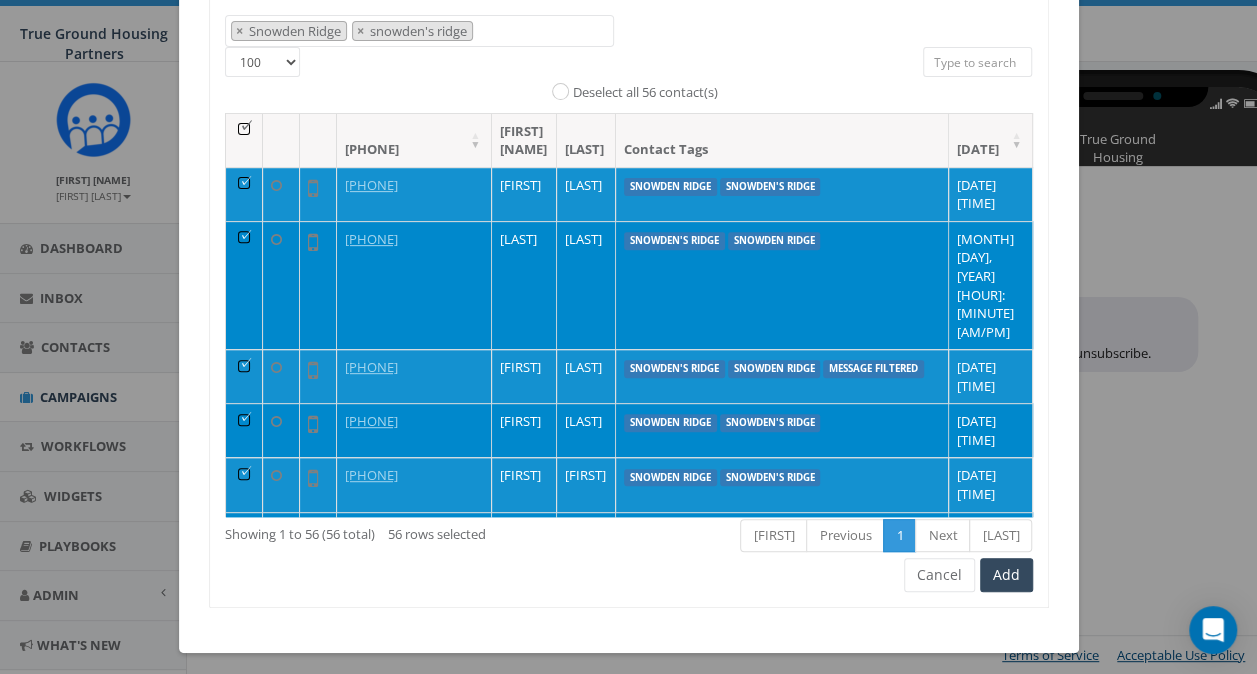 scroll, scrollTop: 273, scrollLeft: 0, axis: vertical 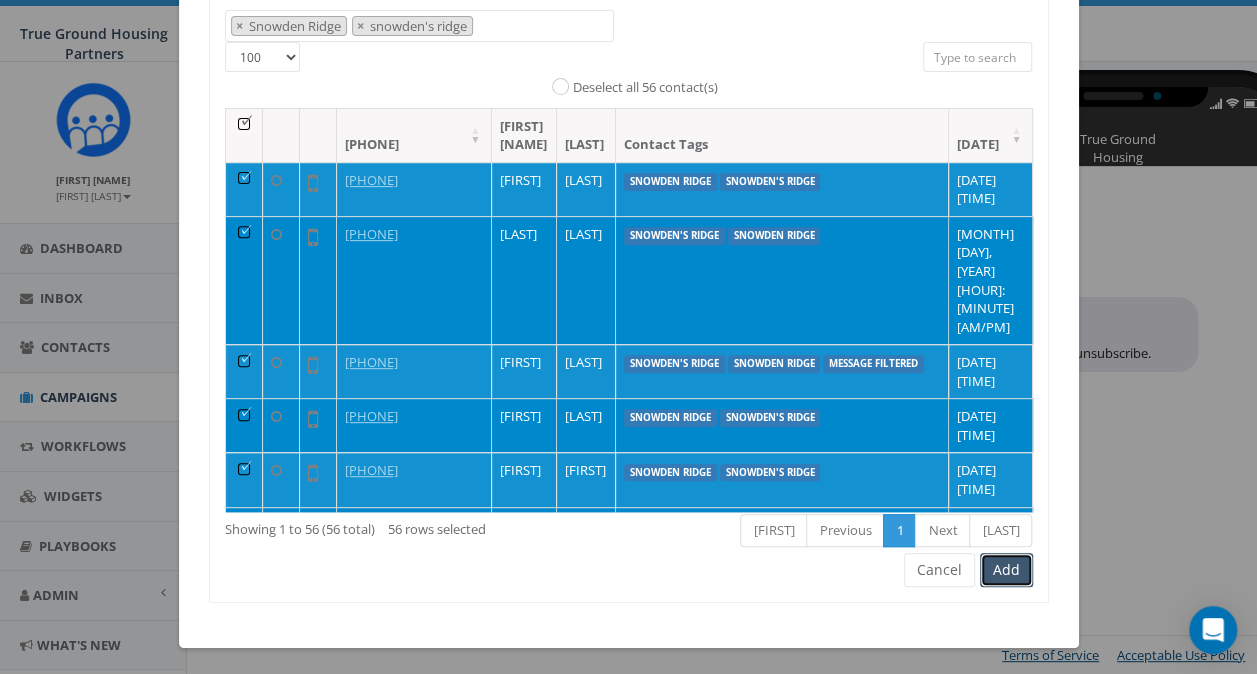 click on "Add" at bounding box center (1006, 570) 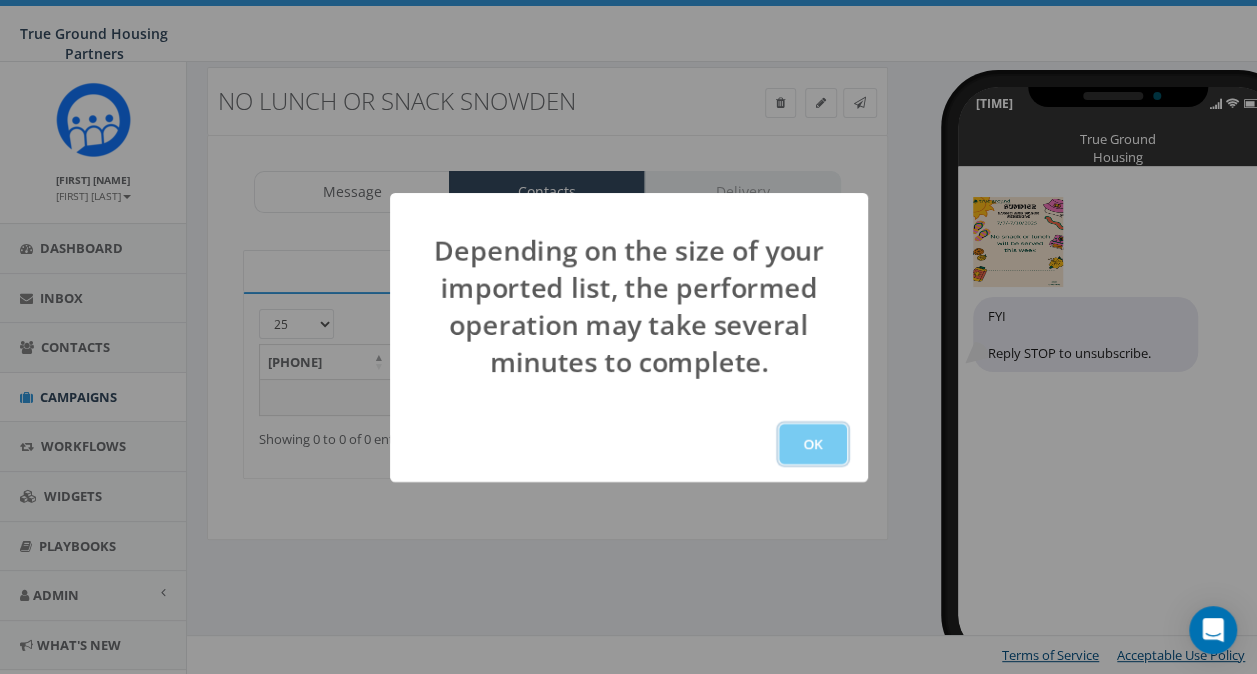 click on "OK" at bounding box center [813, 444] 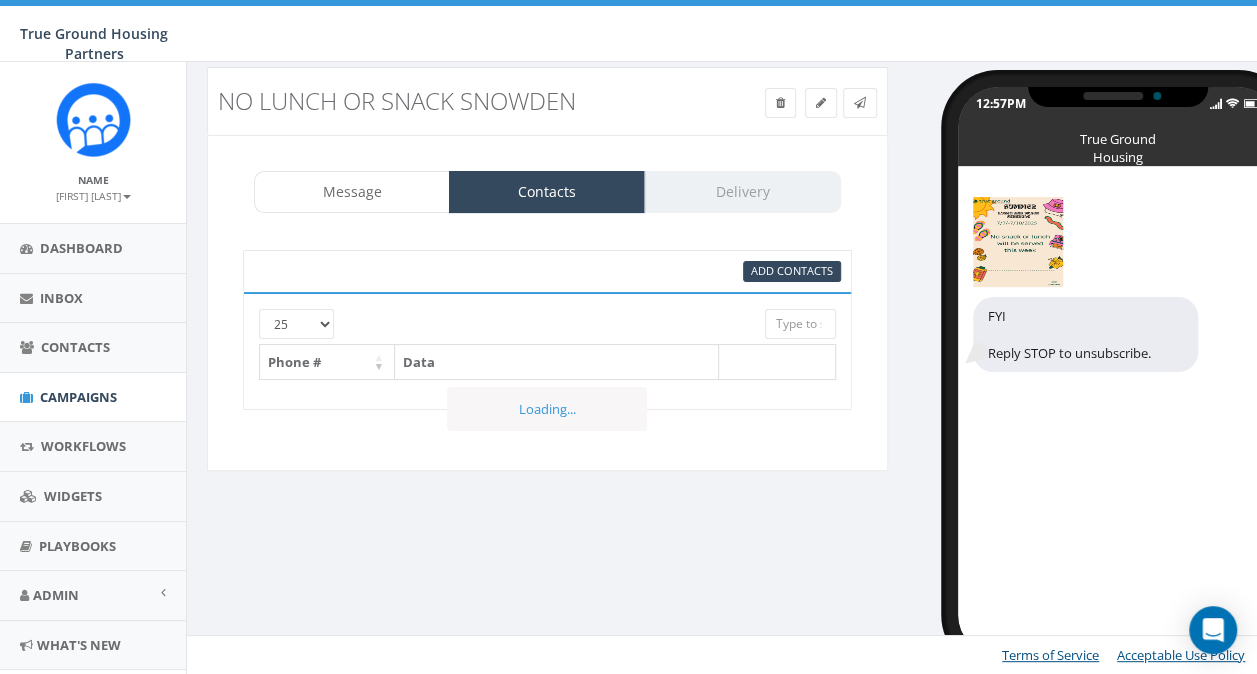 scroll, scrollTop: 34, scrollLeft: 0, axis: vertical 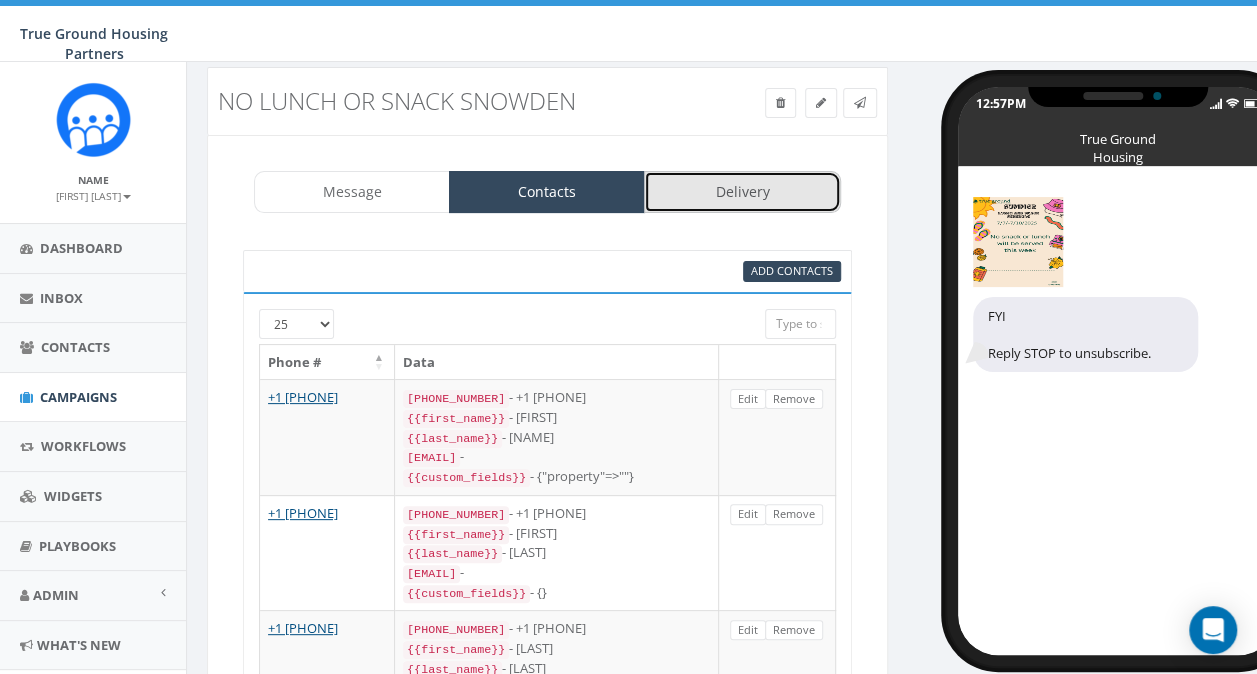 click on "Delivery" at bounding box center [742, 192] 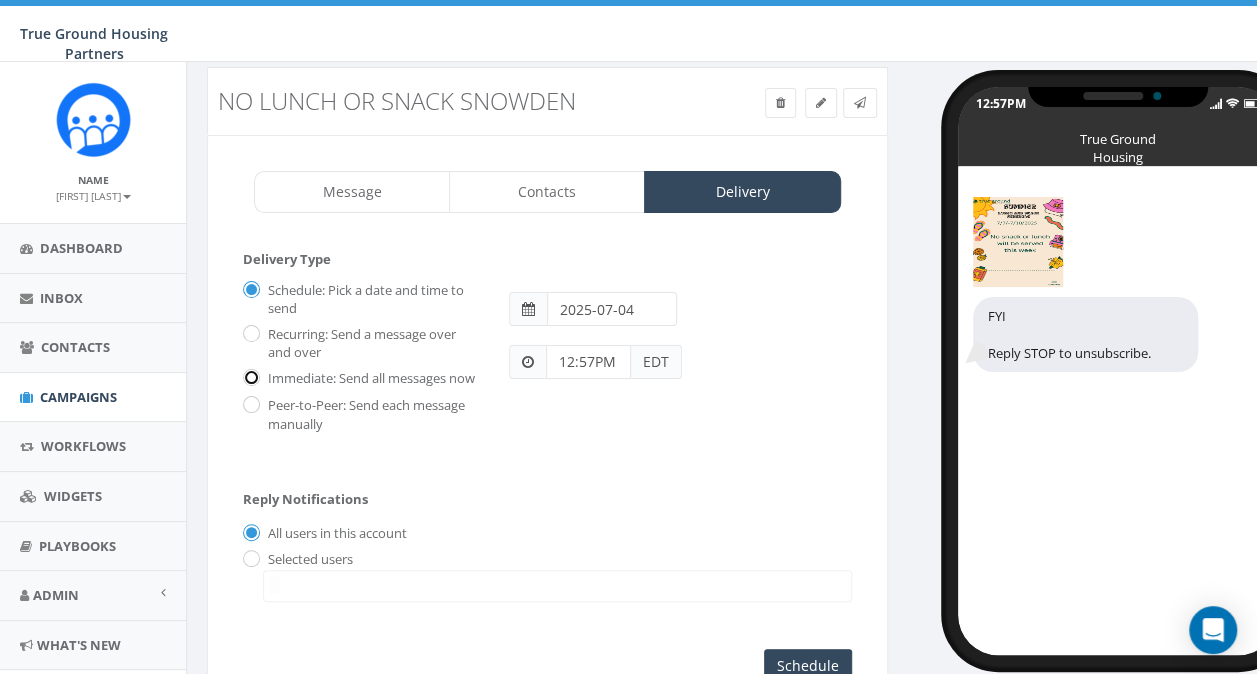 click on "Immediate: Send all messages now" at bounding box center (249, 379) 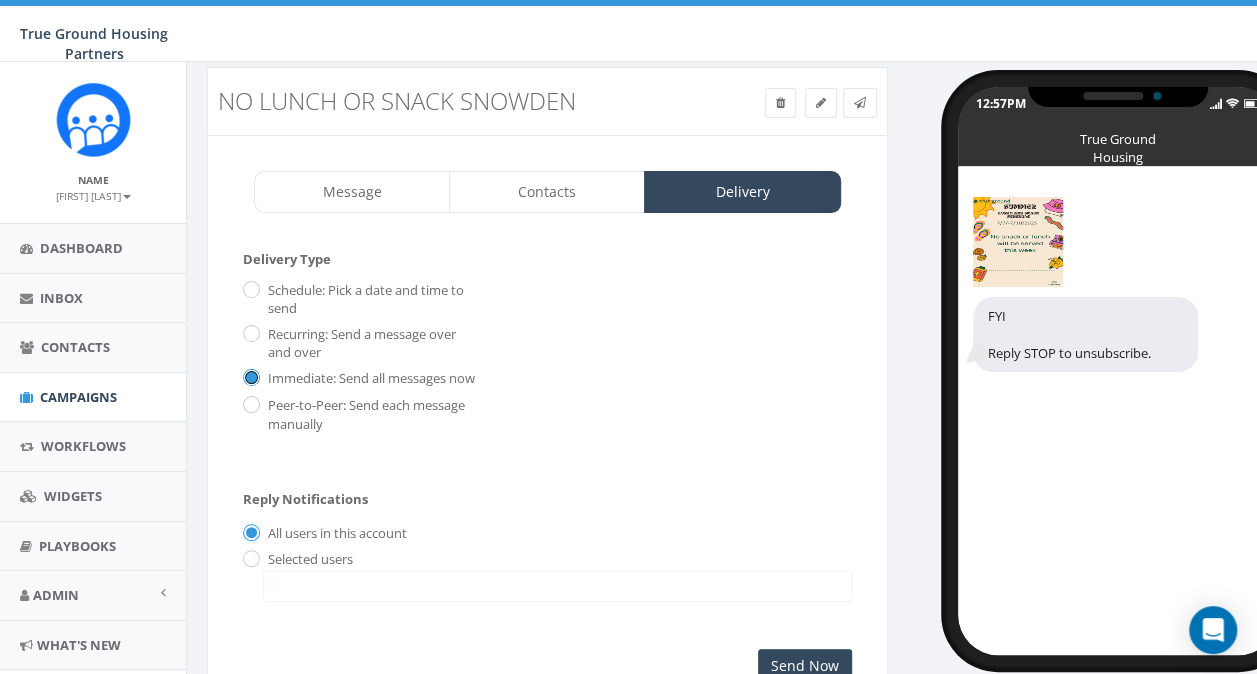 scroll, scrollTop: 203, scrollLeft: 0, axis: vertical 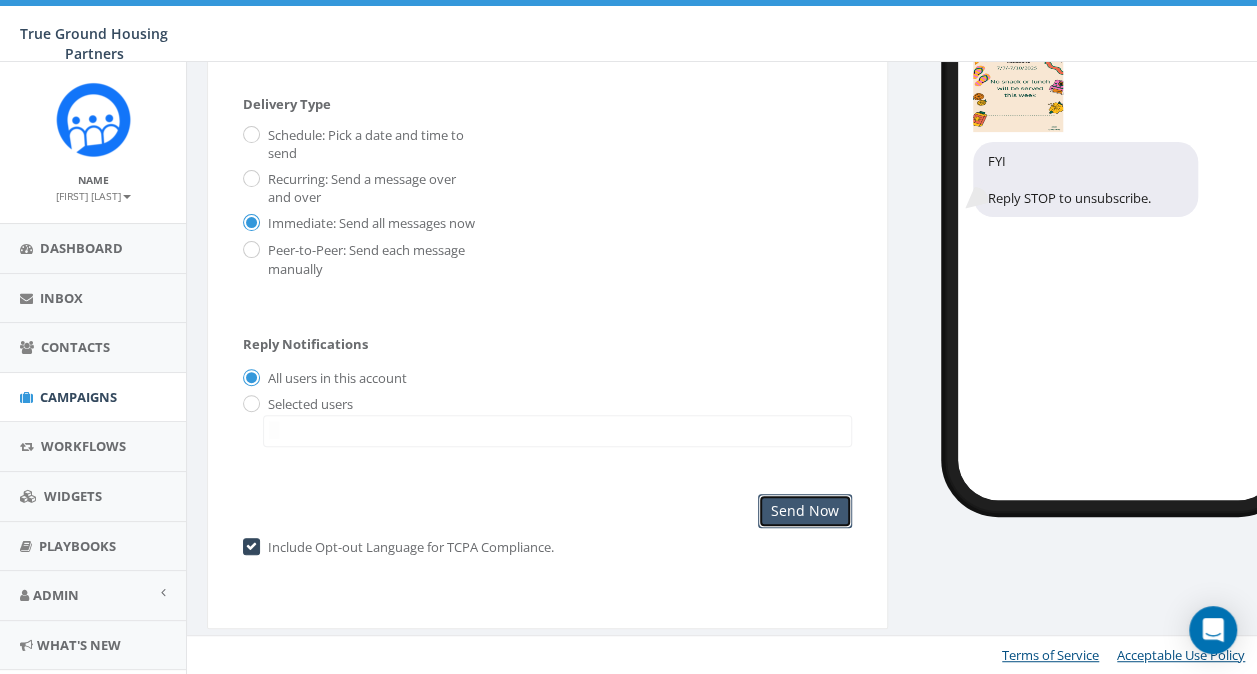 click on "Send Now" at bounding box center (805, 511) 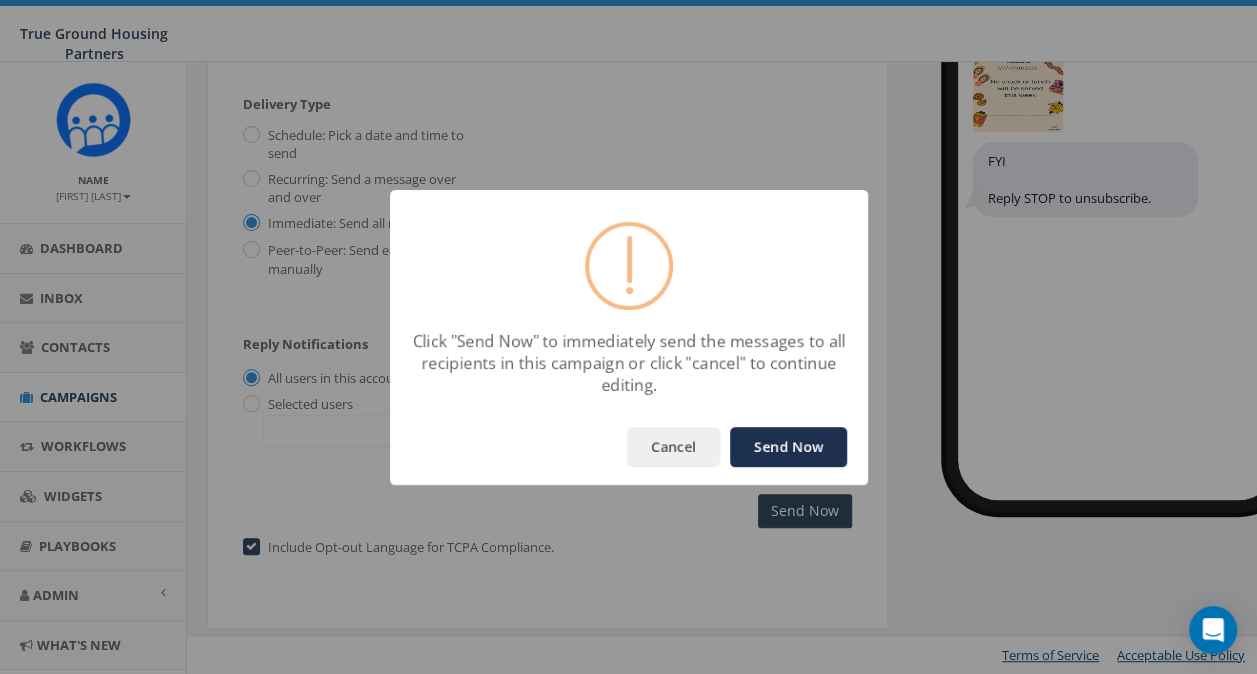 click on "Send Now" at bounding box center (788, 447) 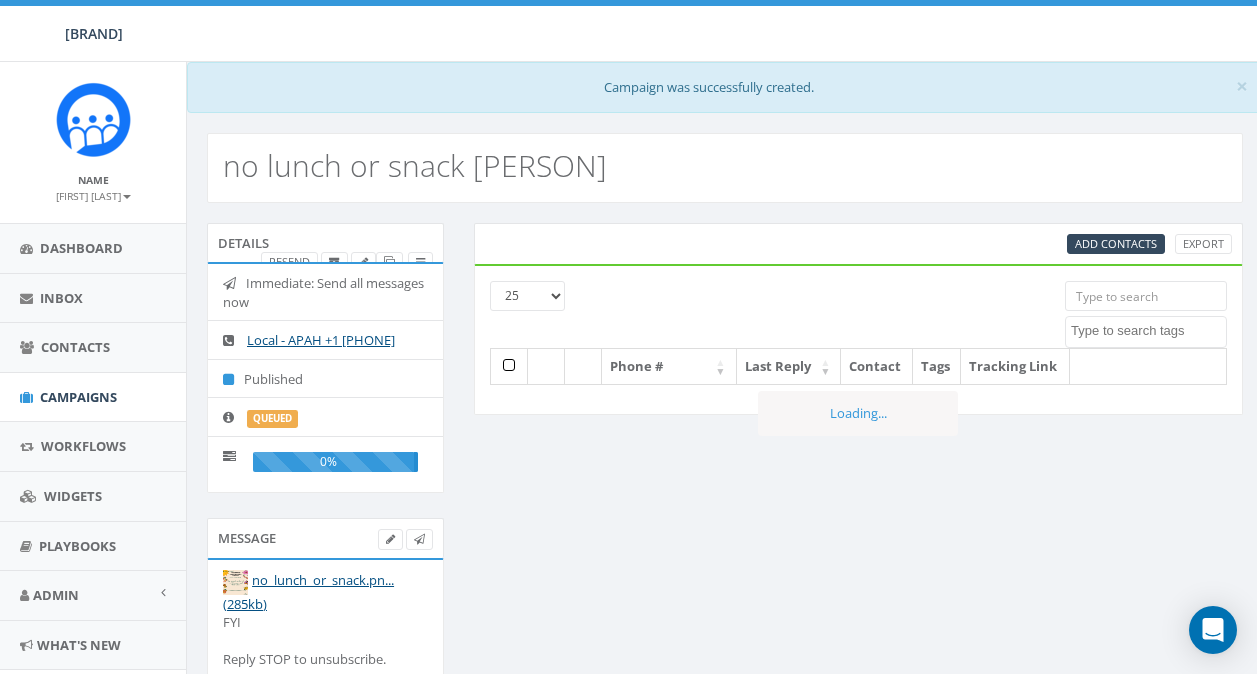 scroll, scrollTop: 0, scrollLeft: 0, axis: both 